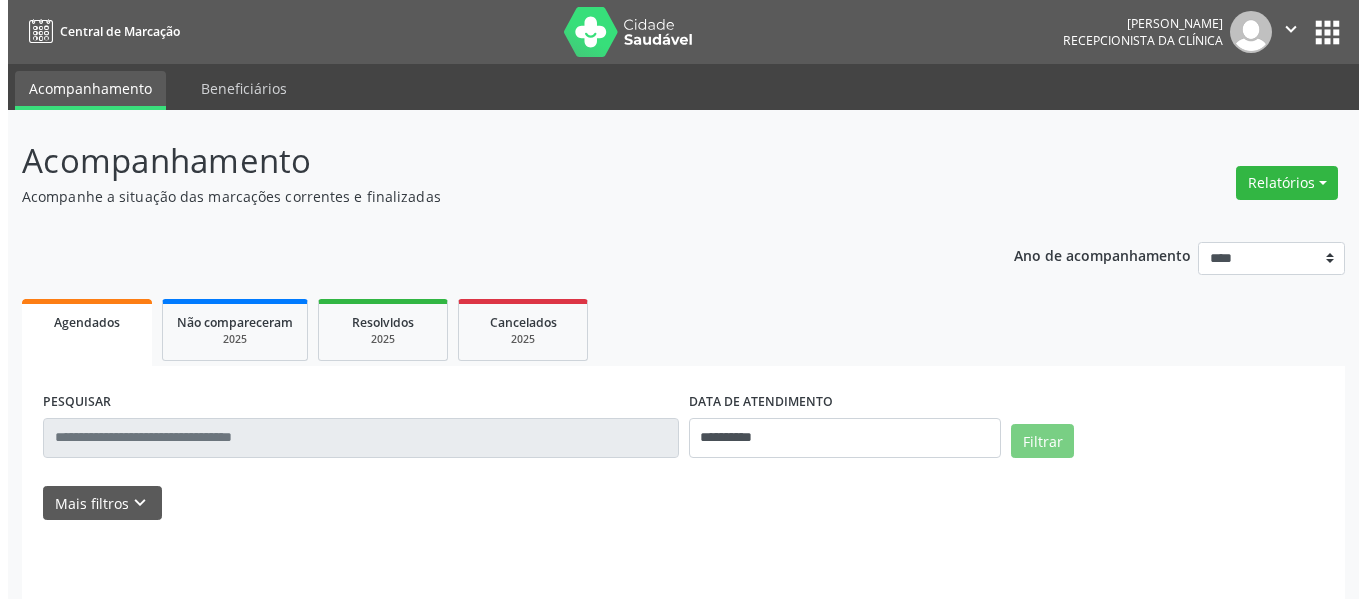 scroll, scrollTop: 0, scrollLeft: 0, axis: both 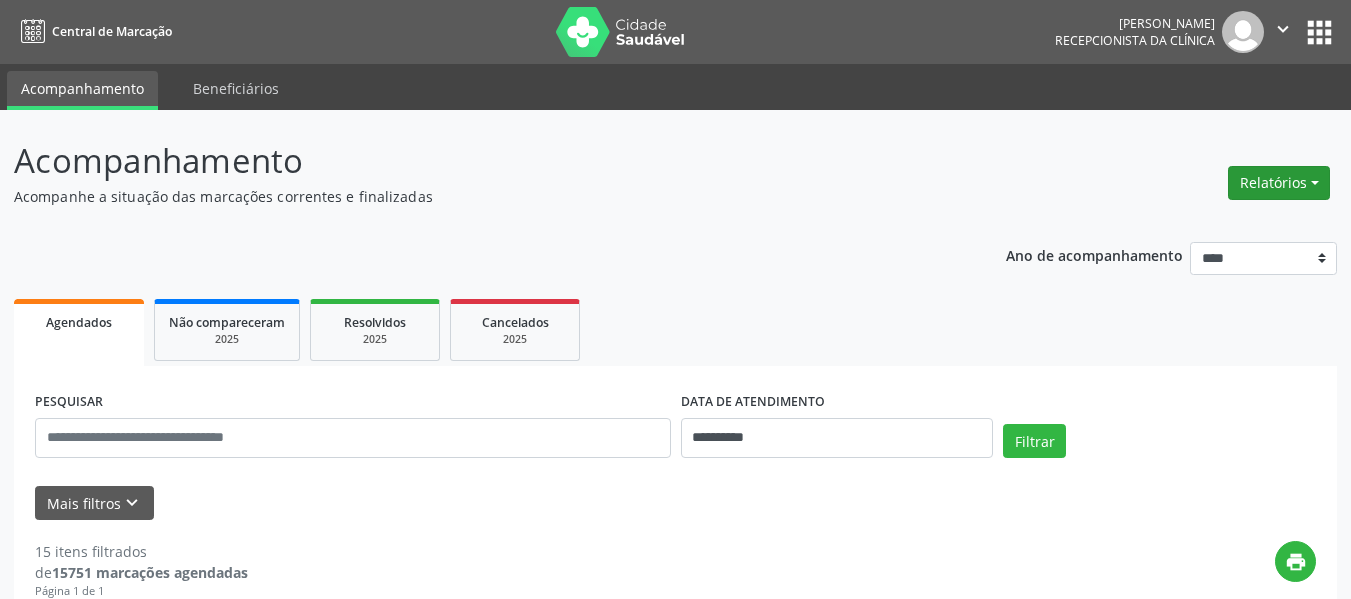 drag, startPoint x: 1260, startPoint y: 191, endPoint x: 908, endPoint y: 207, distance: 352.36343 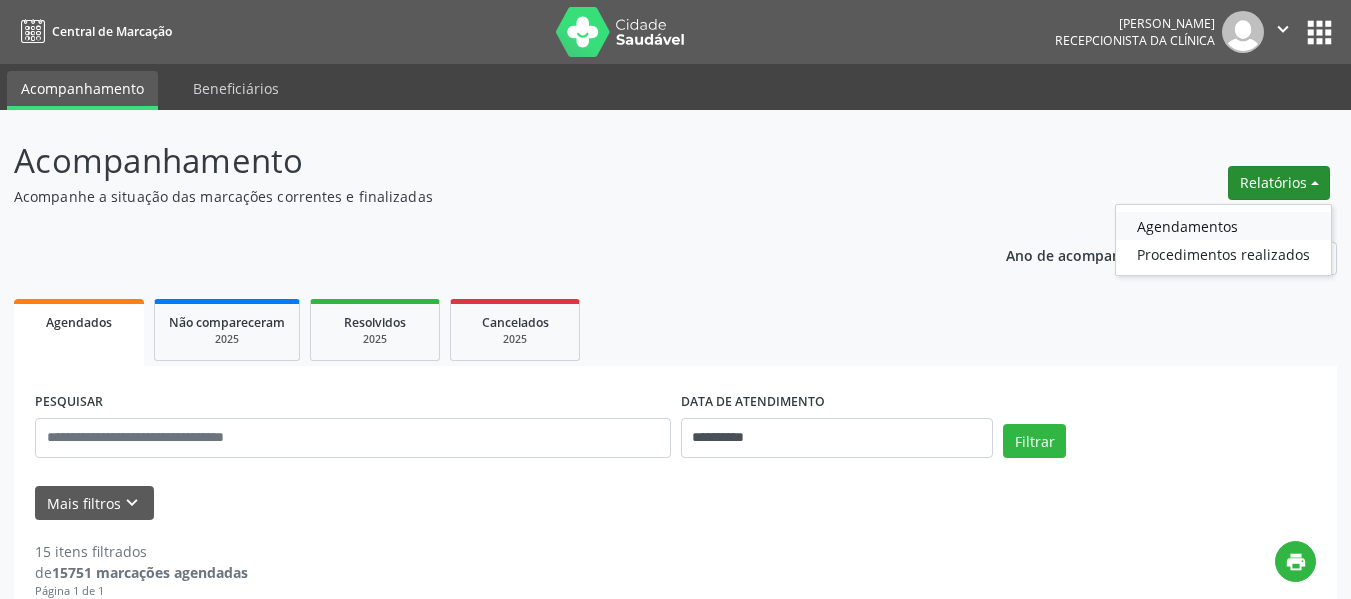 click on "Agendamentos" at bounding box center (1223, 226) 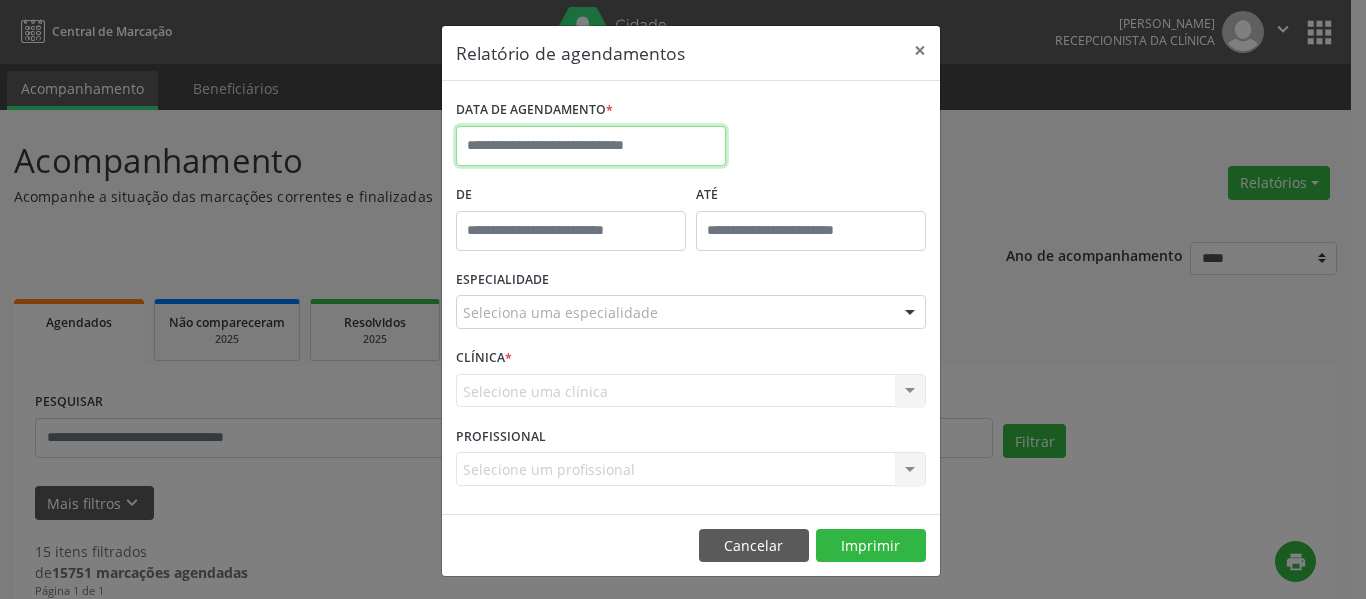 click at bounding box center (591, 146) 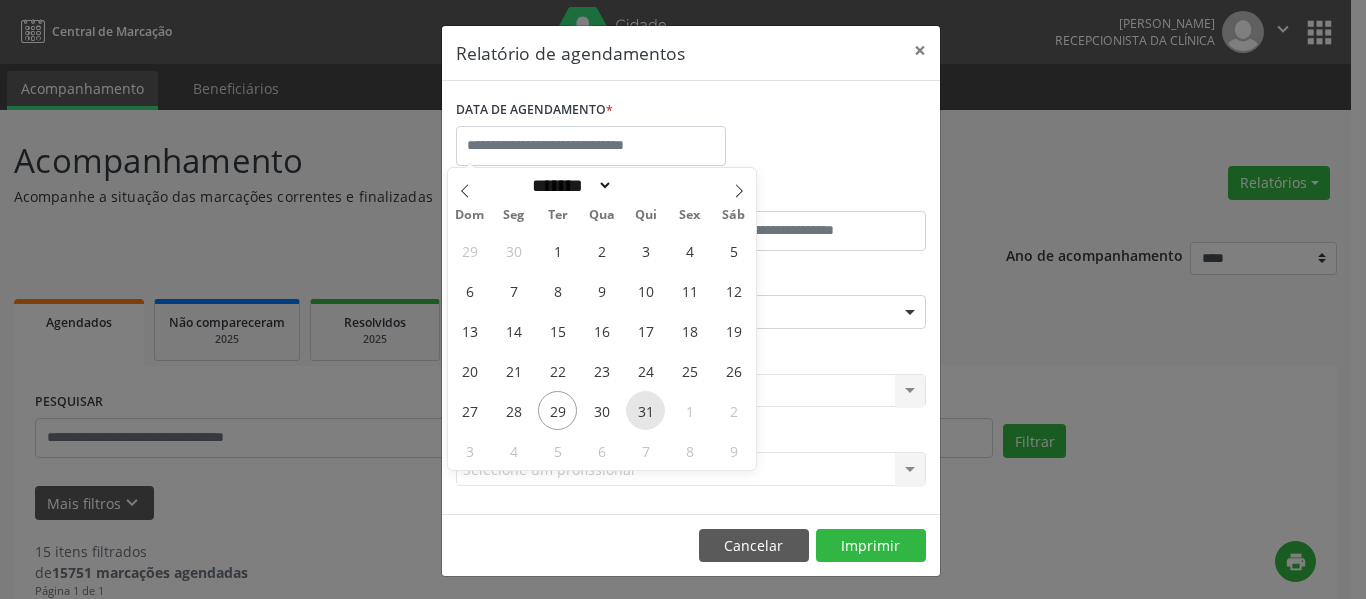 click on "31" at bounding box center [645, 410] 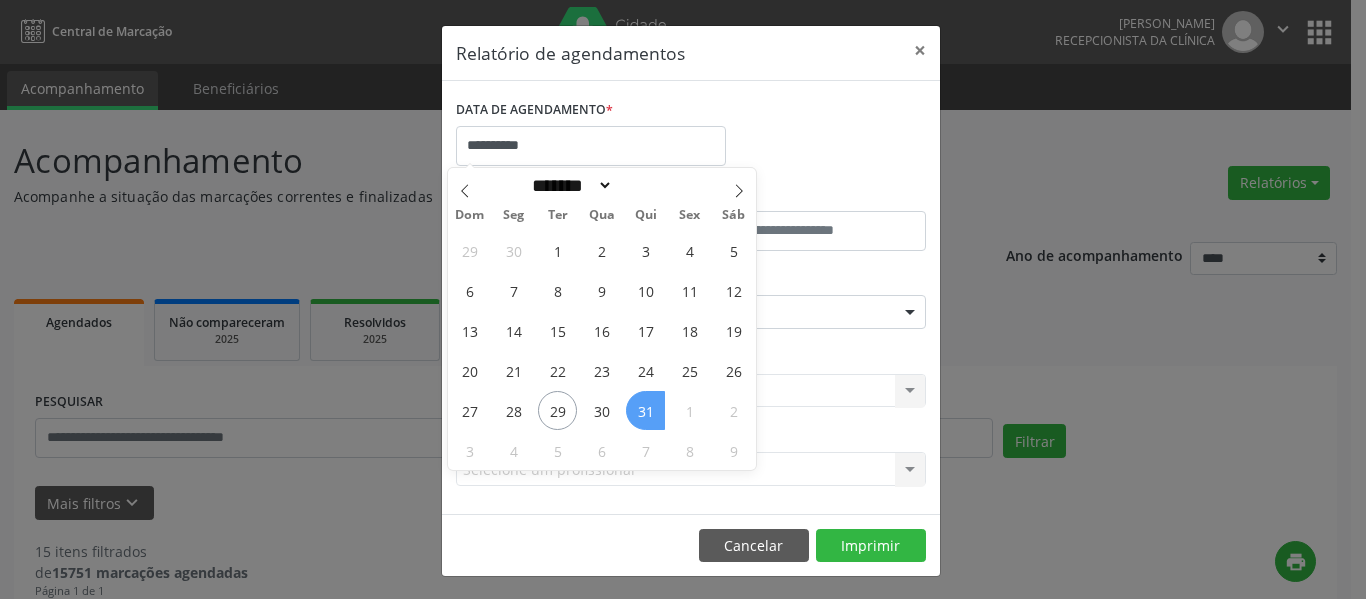 click on "31" at bounding box center [645, 410] 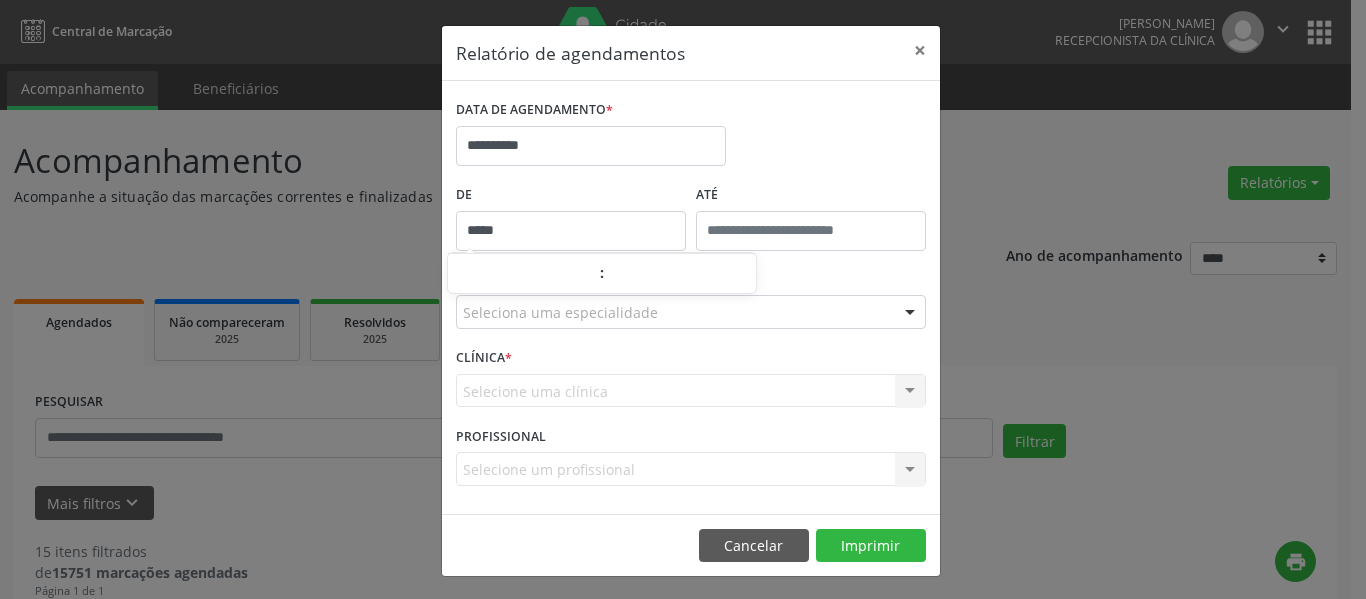 click on "*****" at bounding box center (571, 231) 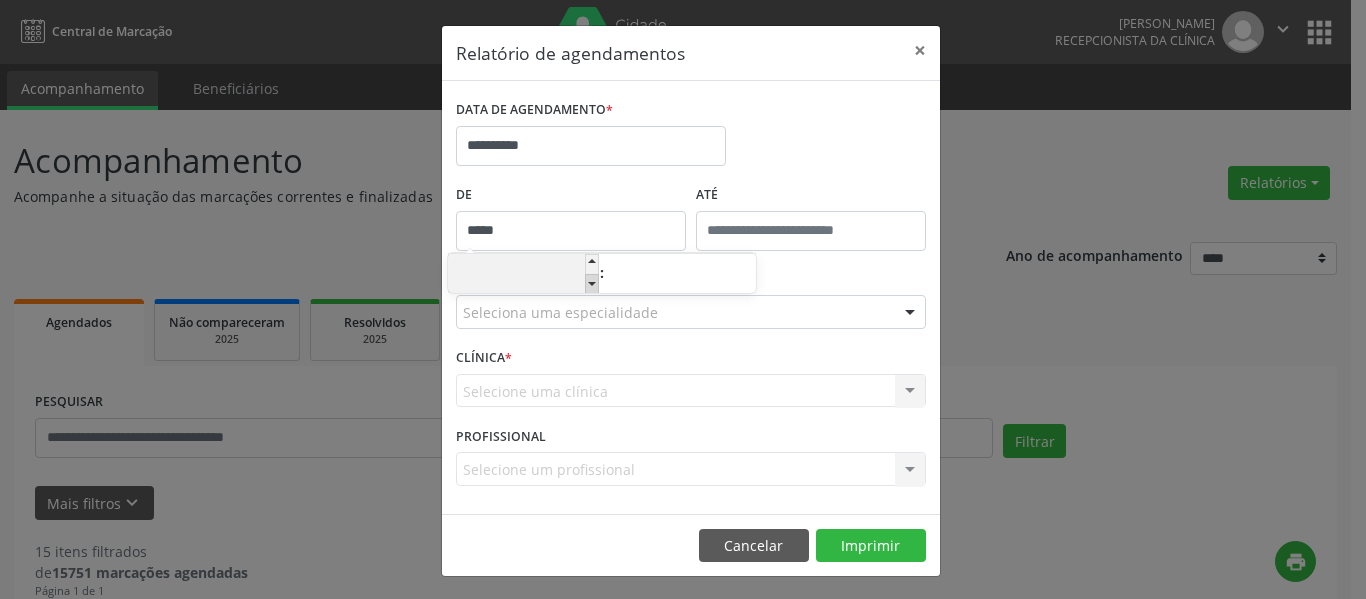 click at bounding box center [592, 284] 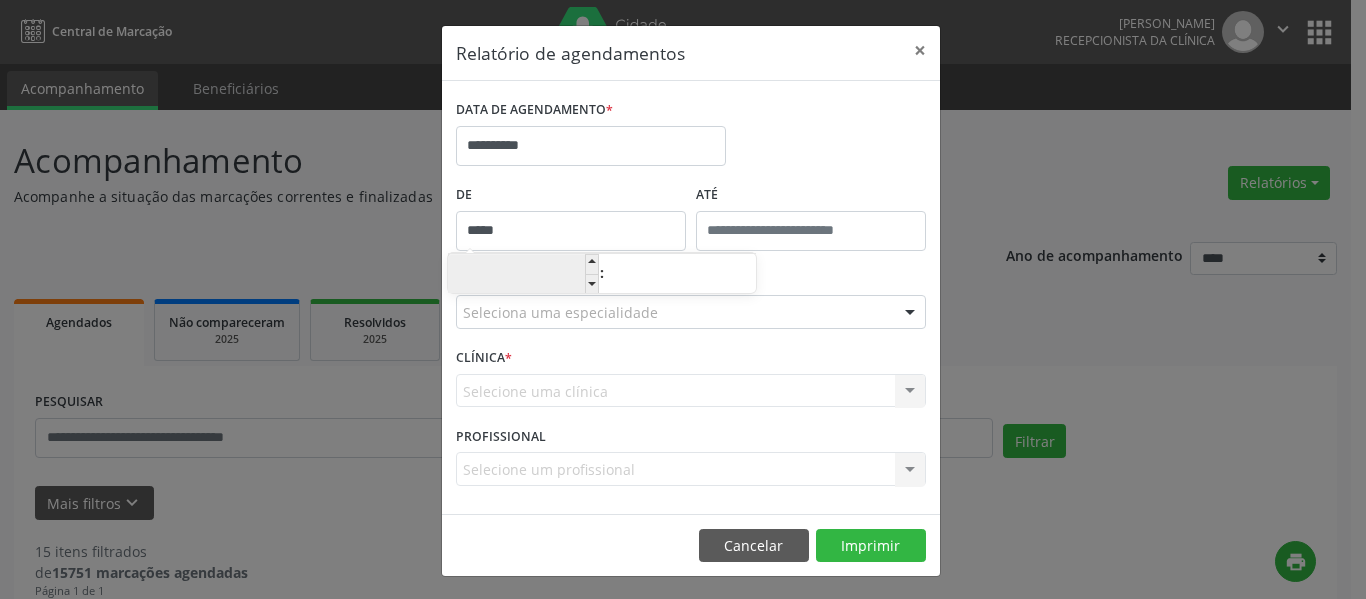 click on "**" at bounding box center [523, 275] 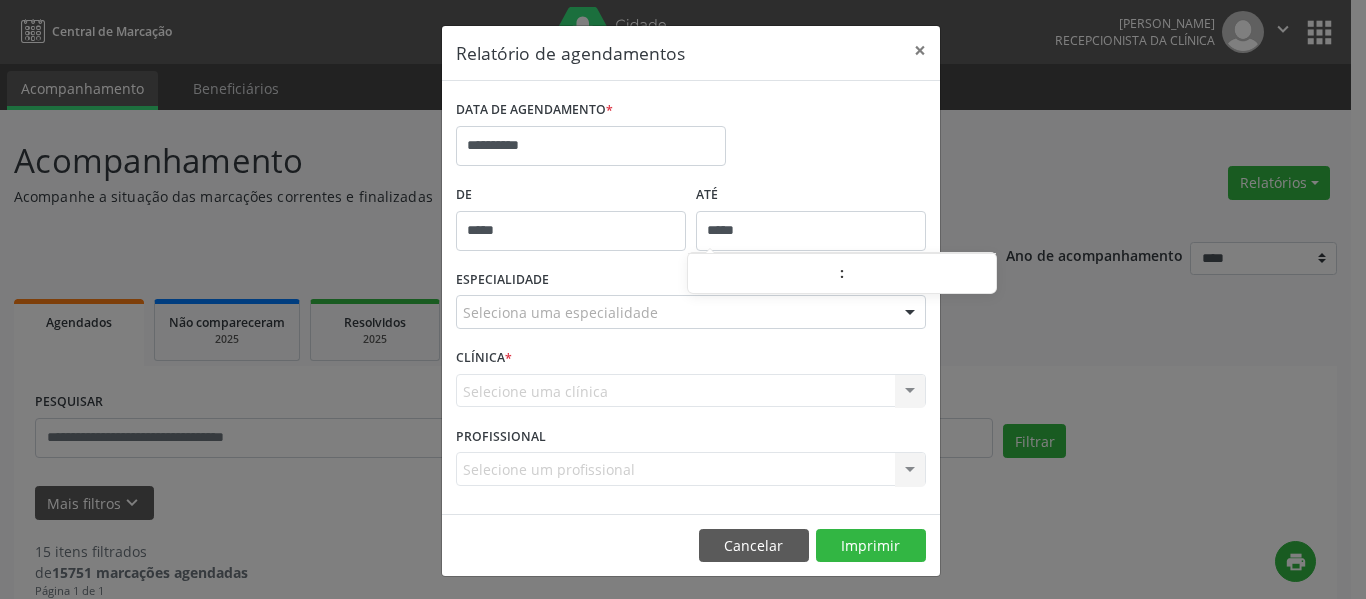 click on "*****" at bounding box center (811, 231) 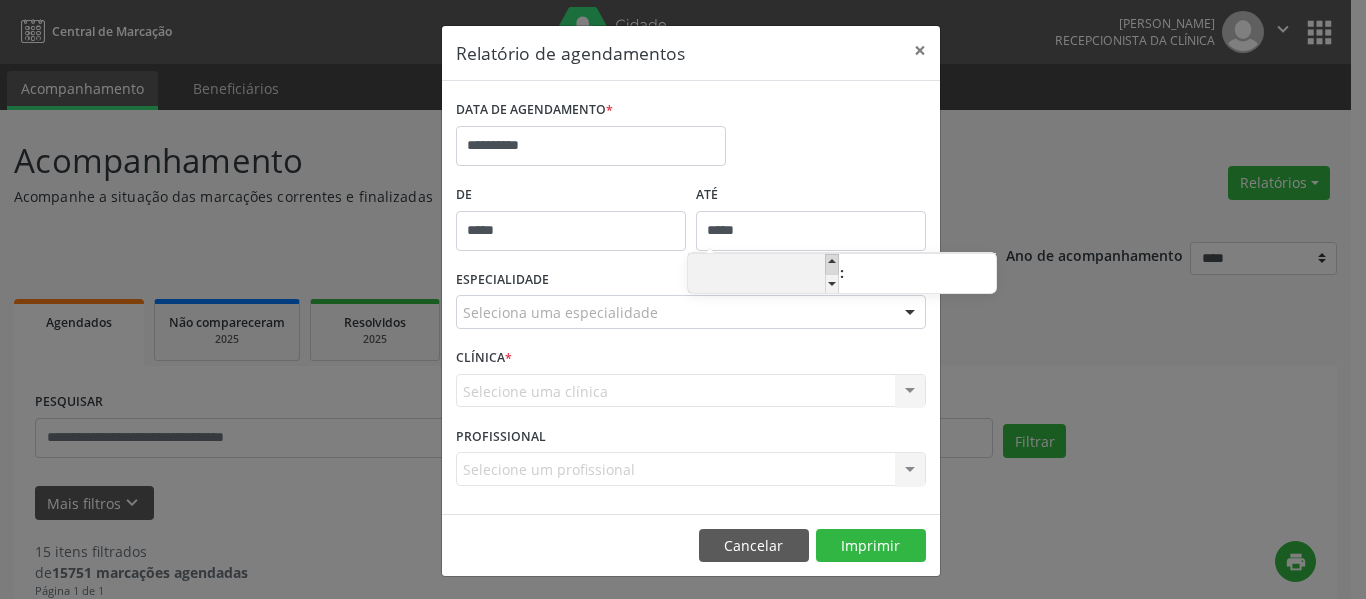 click at bounding box center [832, 264] 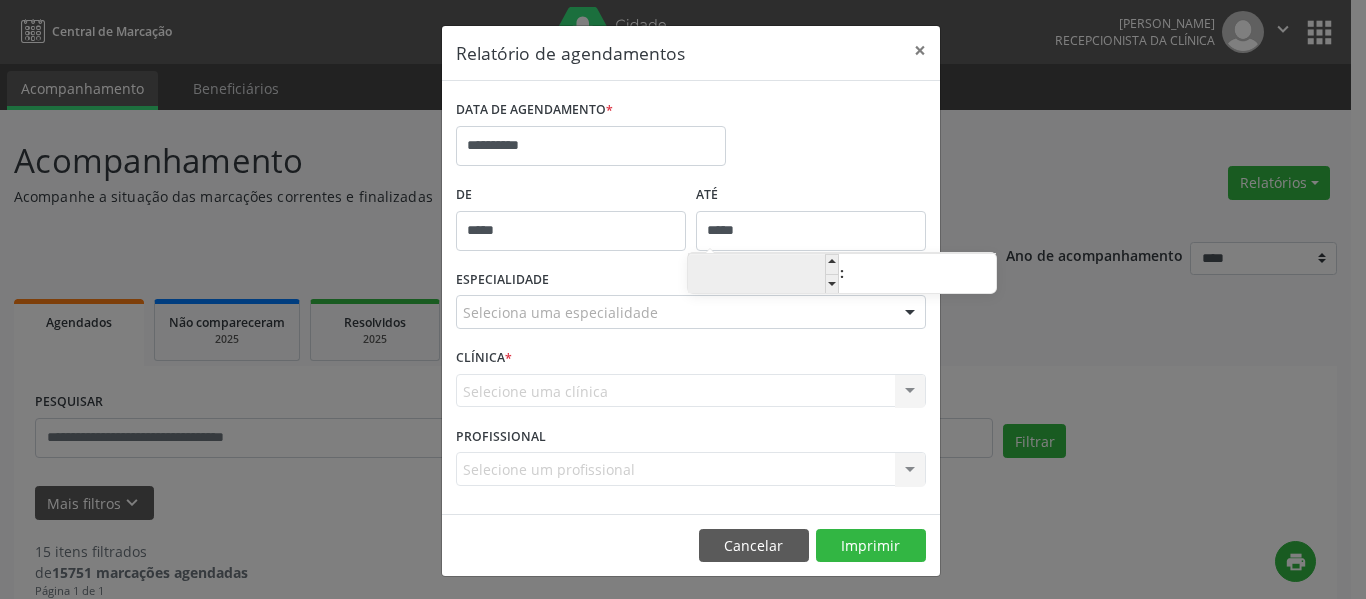 click on "**" at bounding box center (763, 275) 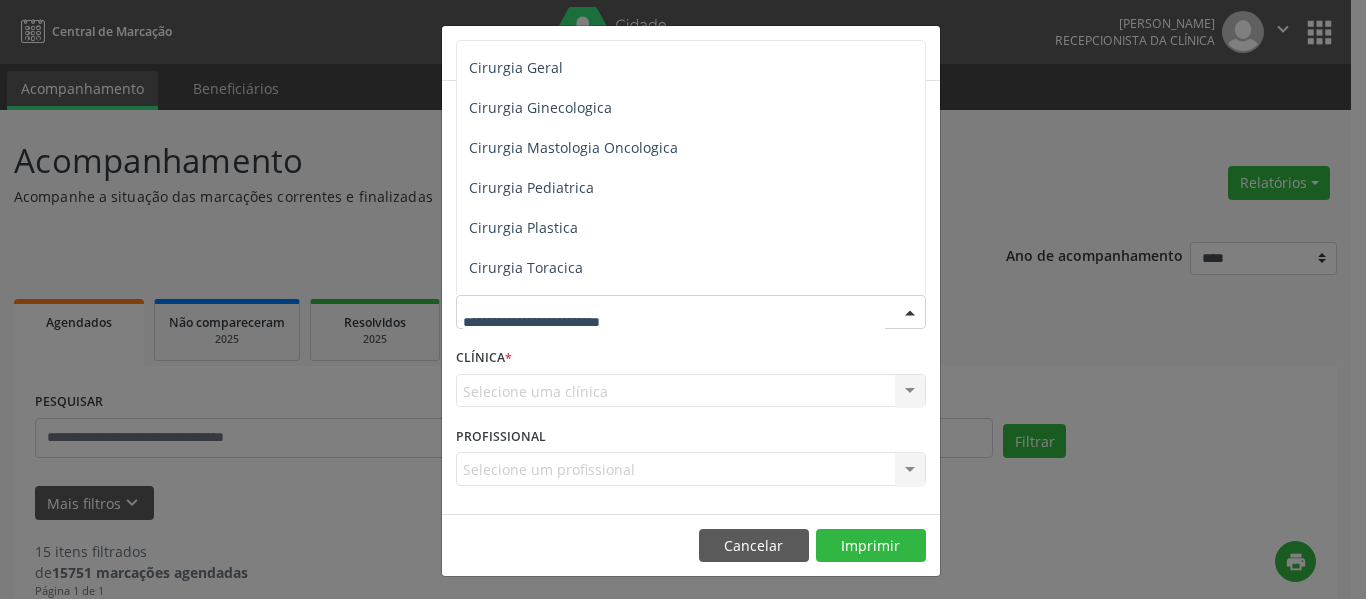 scroll, scrollTop: 400, scrollLeft: 0, axis: vertical 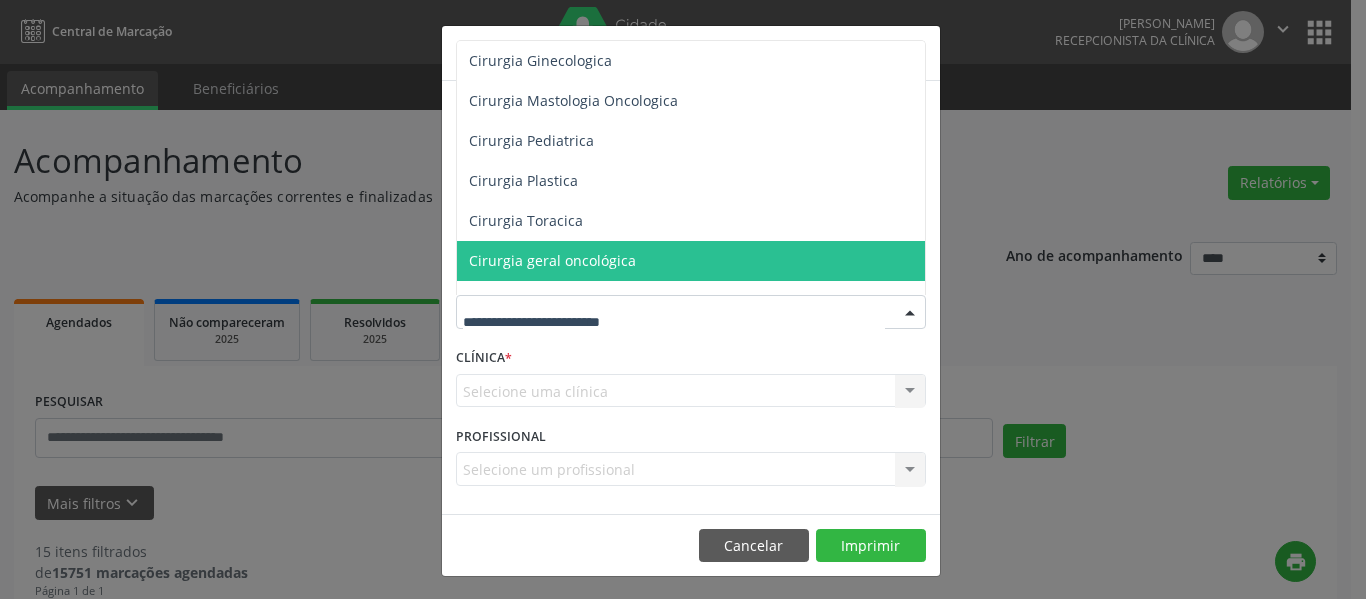 click on "Selecione uma clínica
Nenhum resultado encontrado para: "   "
Não há nenhuma opção para ser exibida." at bounding box center (691, 391) 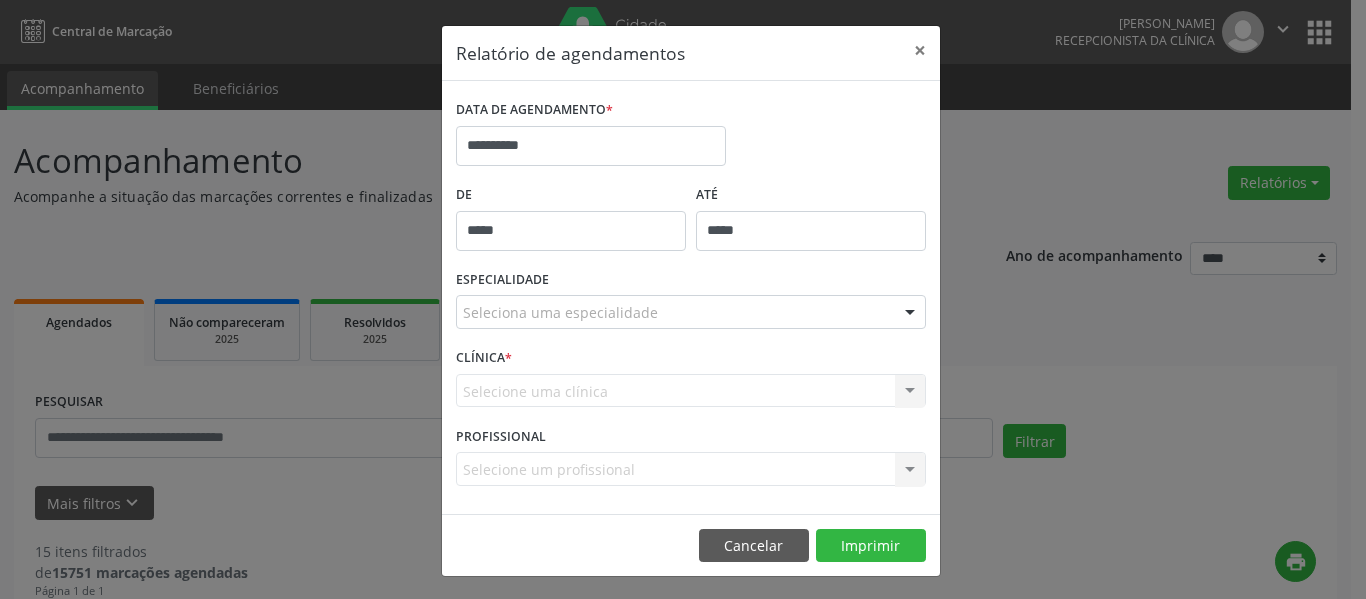click on "Selecione uma clínica
Nenhum resultado encontrado para: "   "
Não há nenhuma opção para ser exibida." at bounding box center [691, 391] 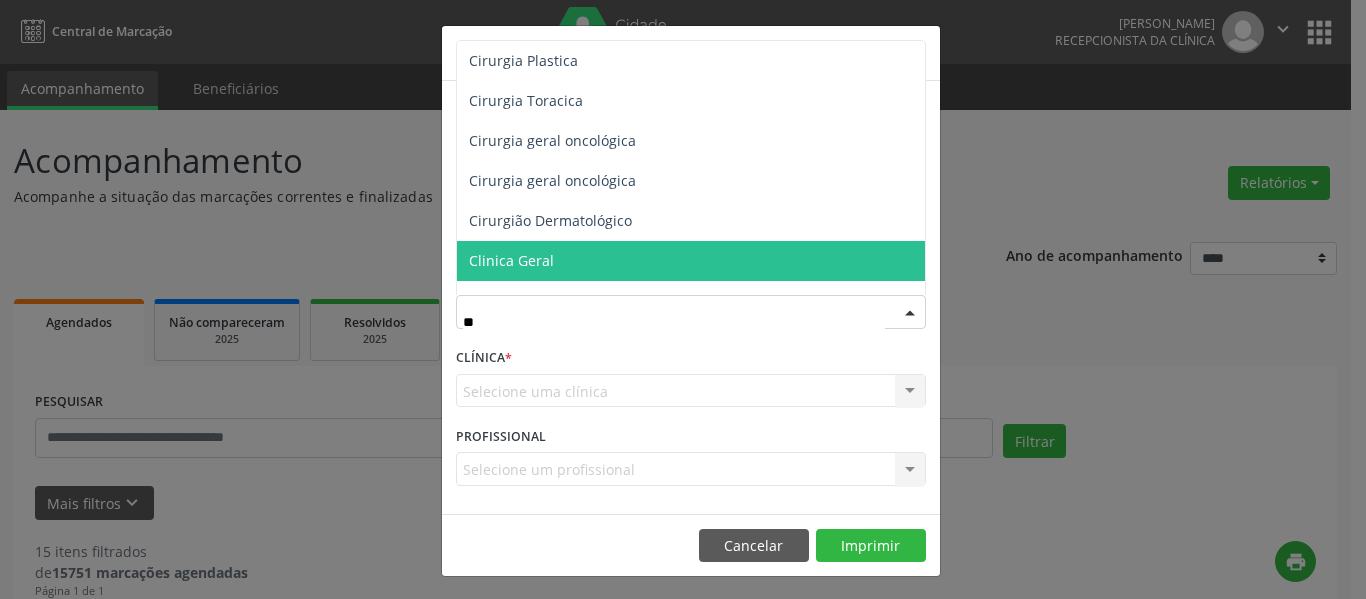 scroll, scrollTop: 0, scrollLeft: 0, axis: both 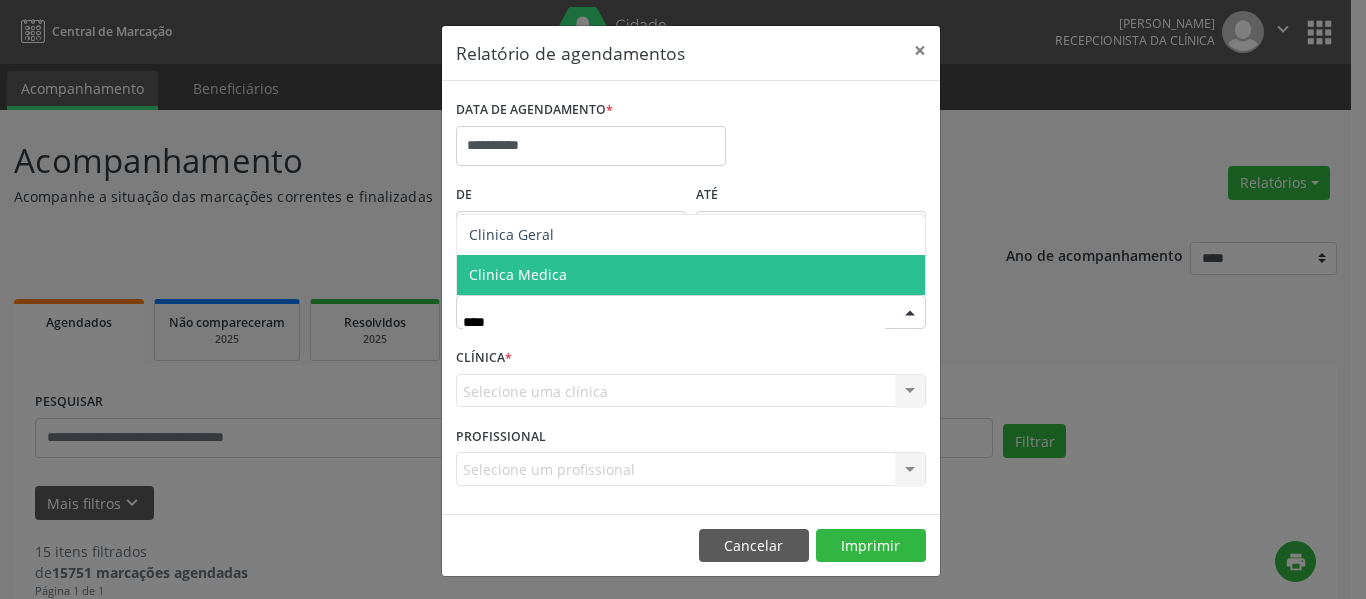 type on "*****" 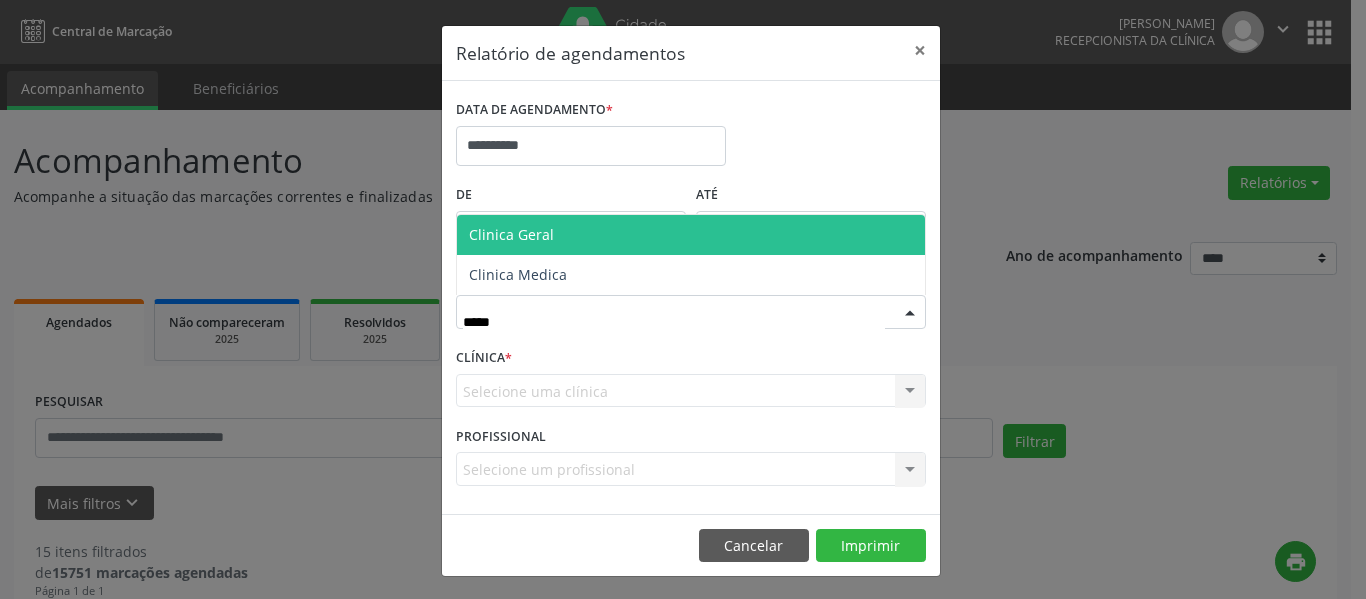 click on "Clinica Geral" at bounding box center (511, 234) 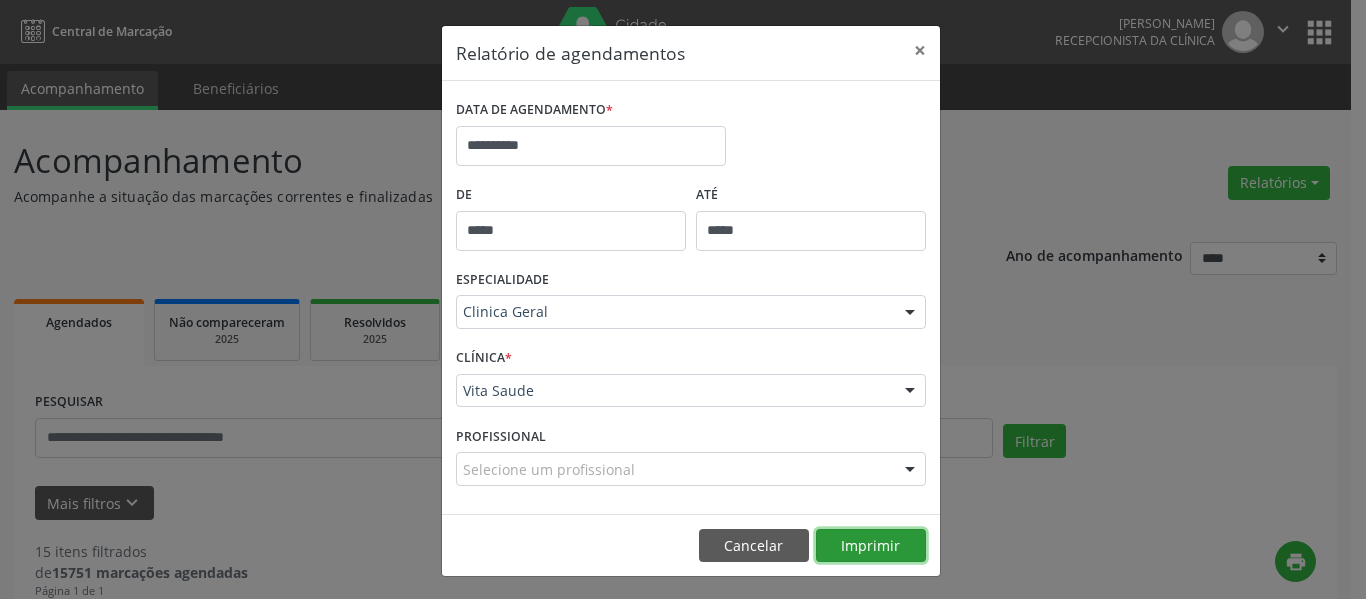 click on "Imprimir" at bounding box center [871, 546] 